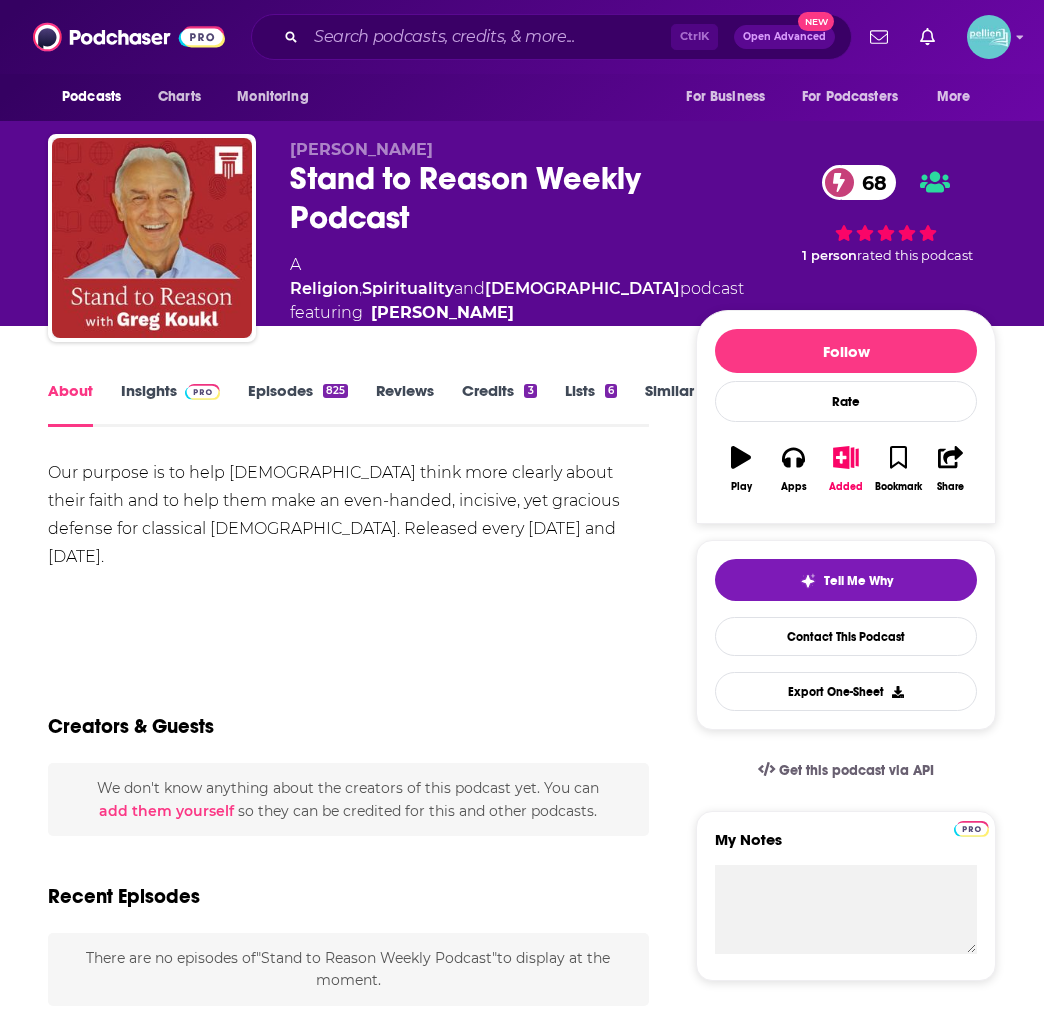 scroll, scrollTop: 0, scrollLeft: 0, axis: both 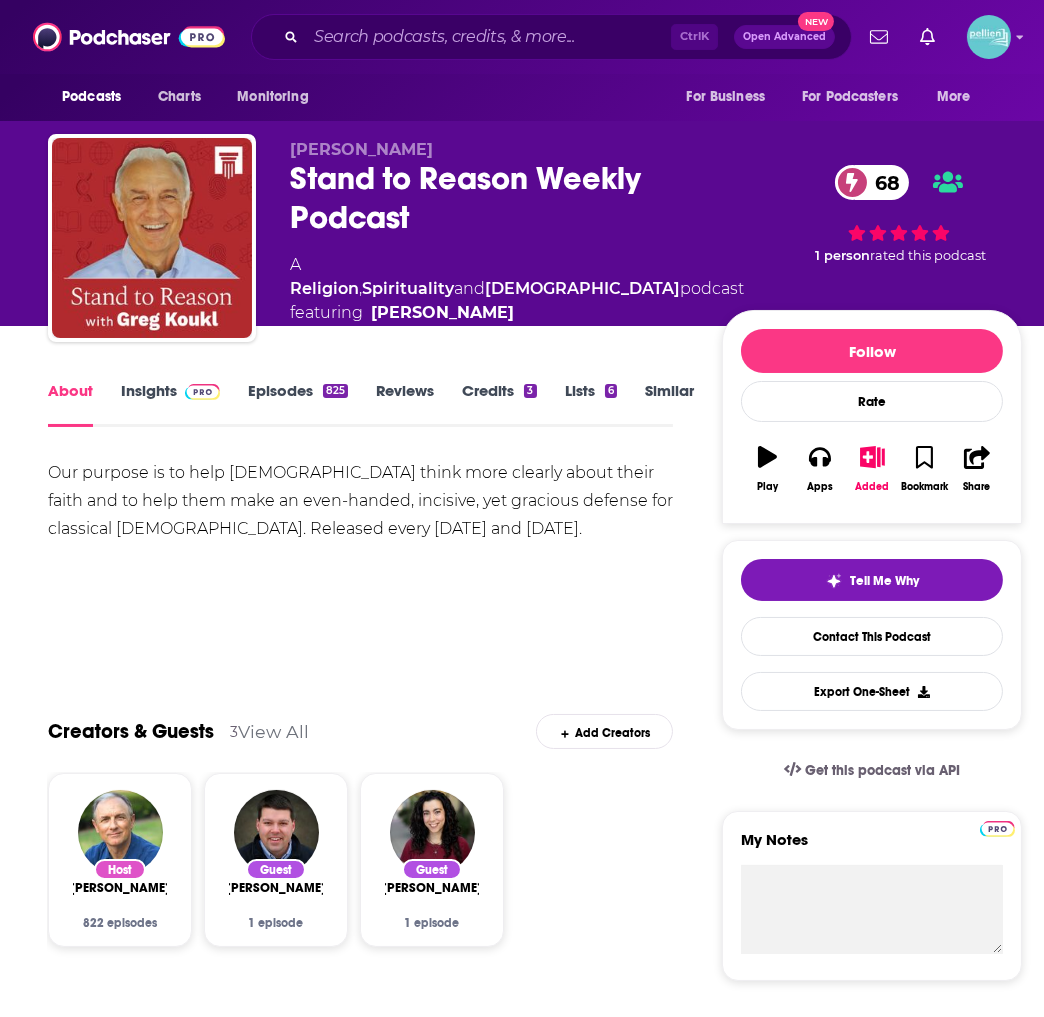 click on "Insights" at bounding box center [170, 404] 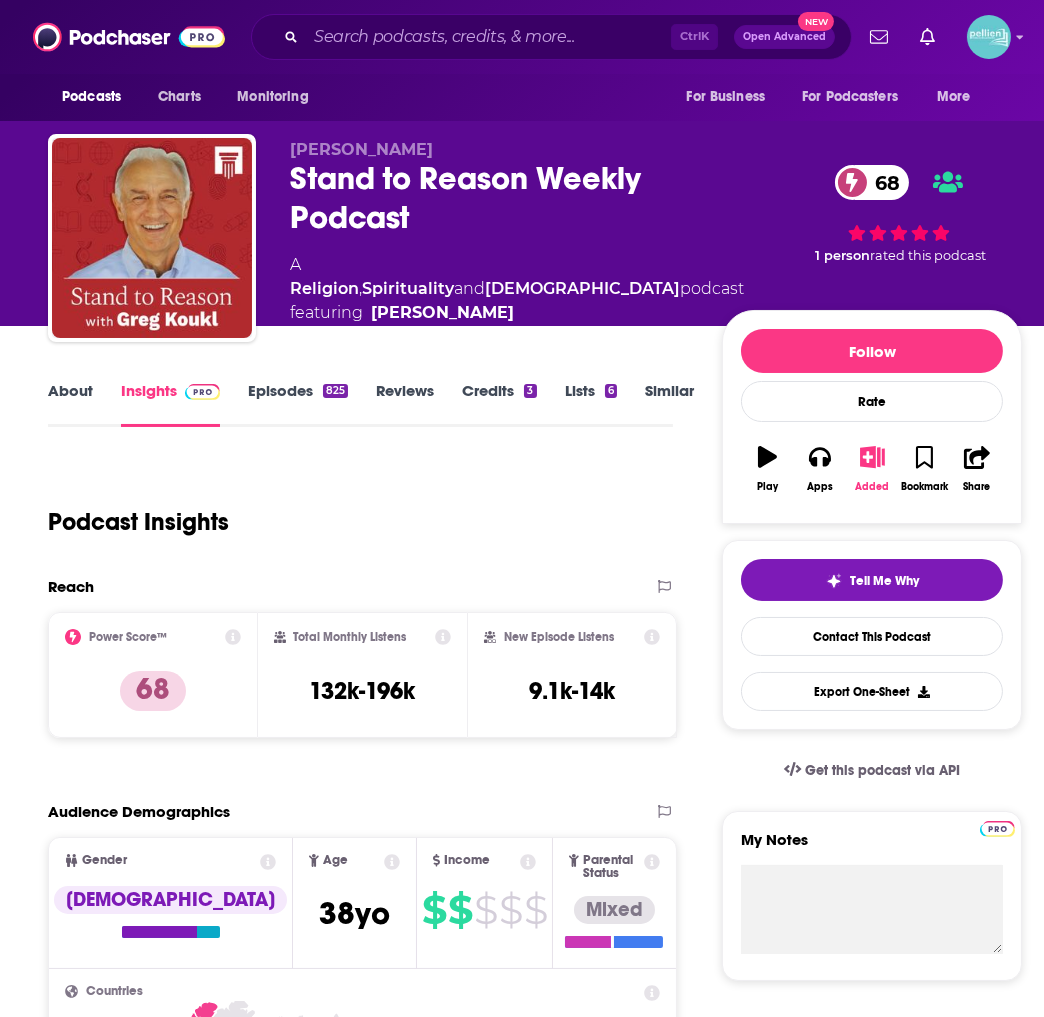 click 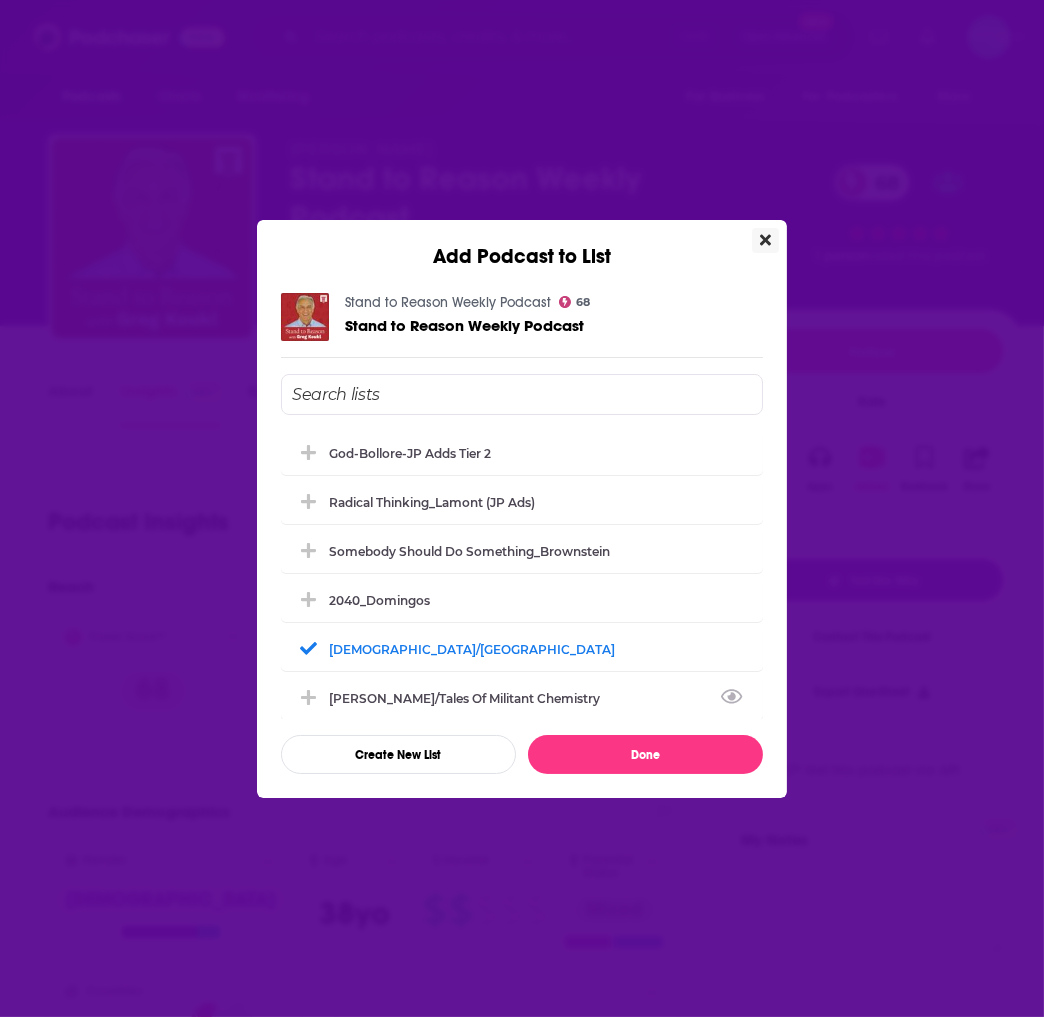 click 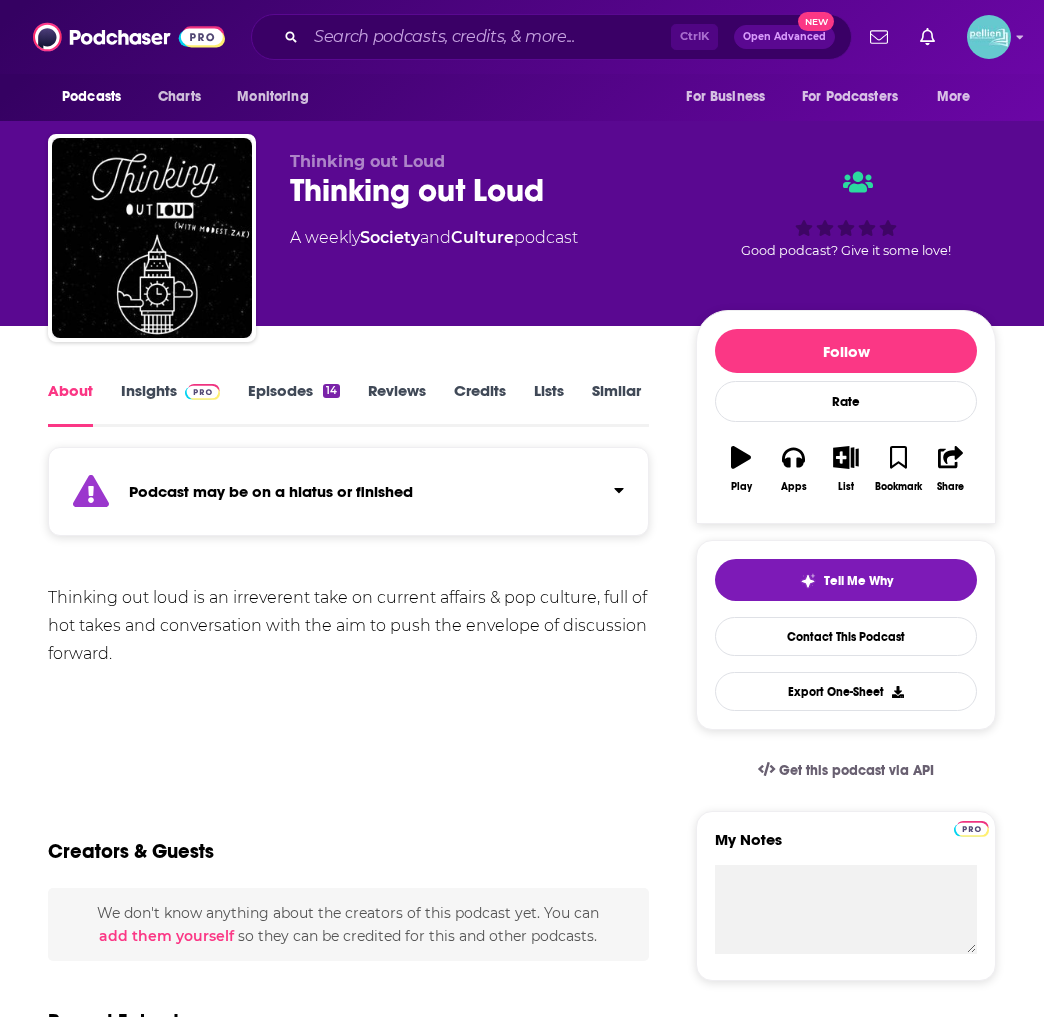 scroll, scrollTop: 0, scrollLeft: 0, axis: both 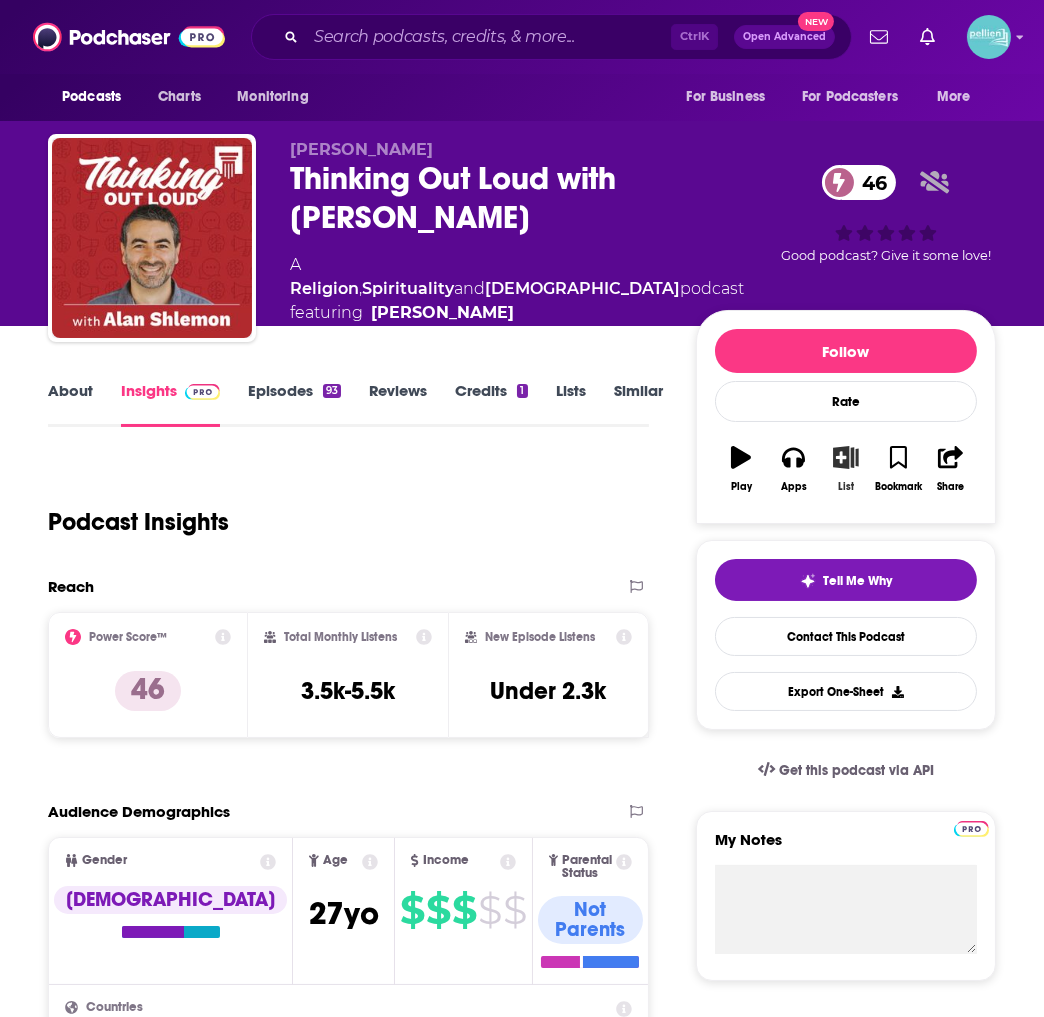 click 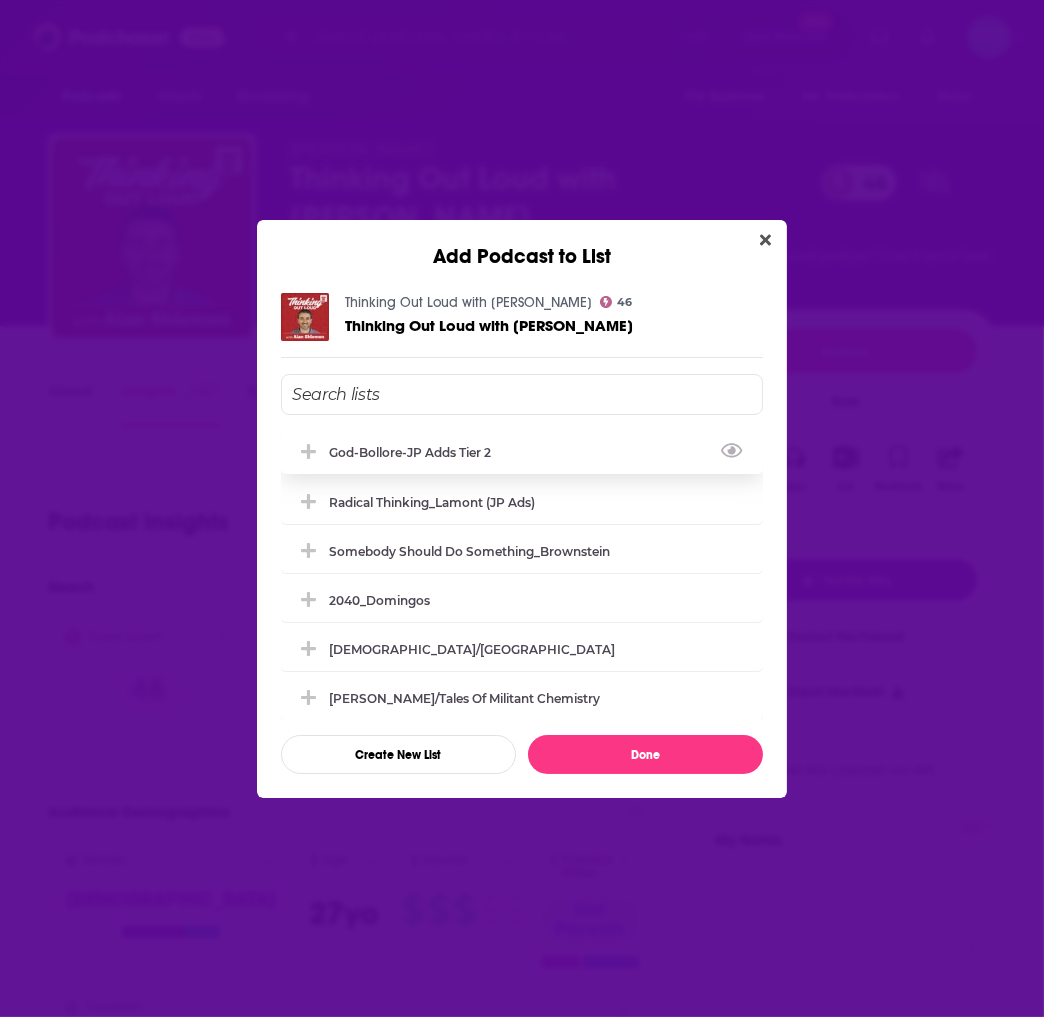 click on "God-Bollore-JP Adds Tier 2" at bounding box center [416, 452] 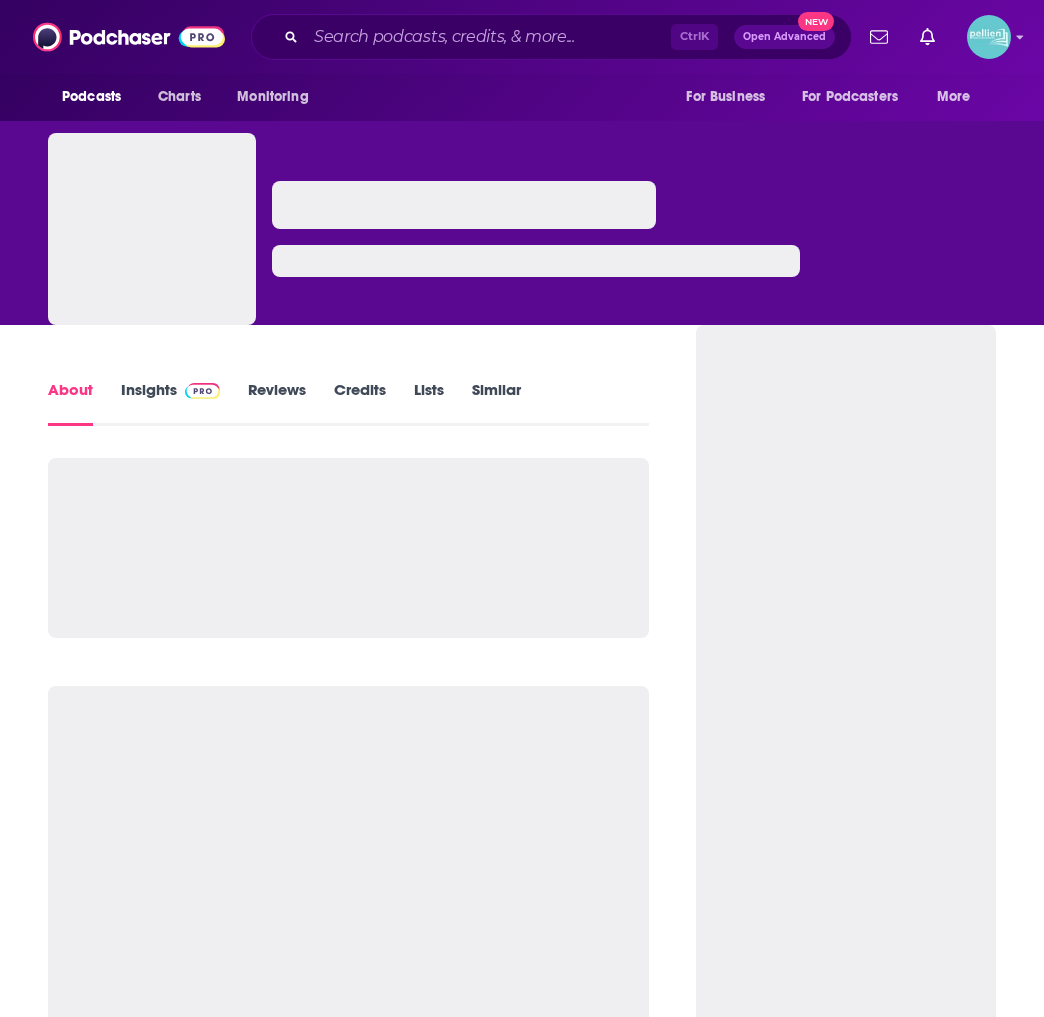 scroll, scrollTop: 0, scrollLeft: 0, axis: both 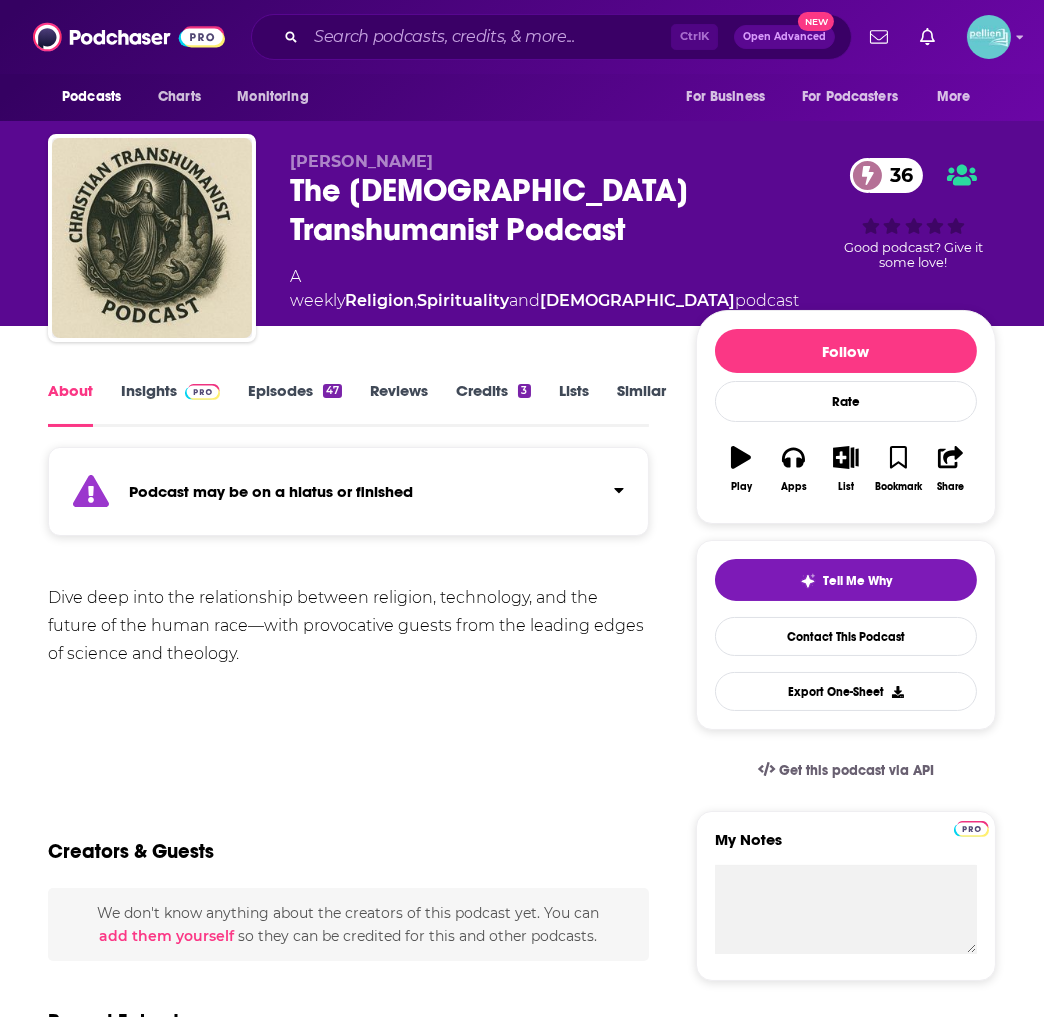 click on "Insights" at bounding box center [170, 404] 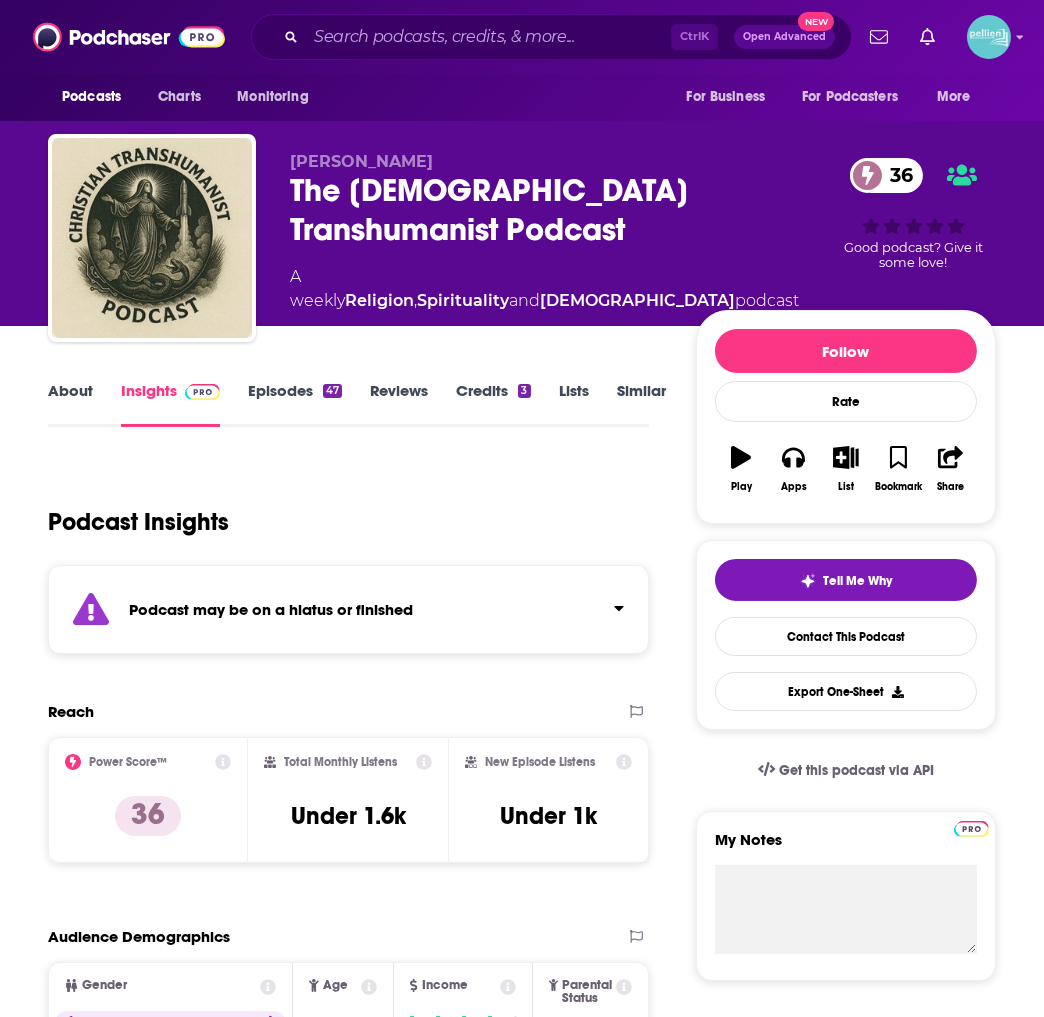click on "Episodes 47" at bounding box center (295, 404) 